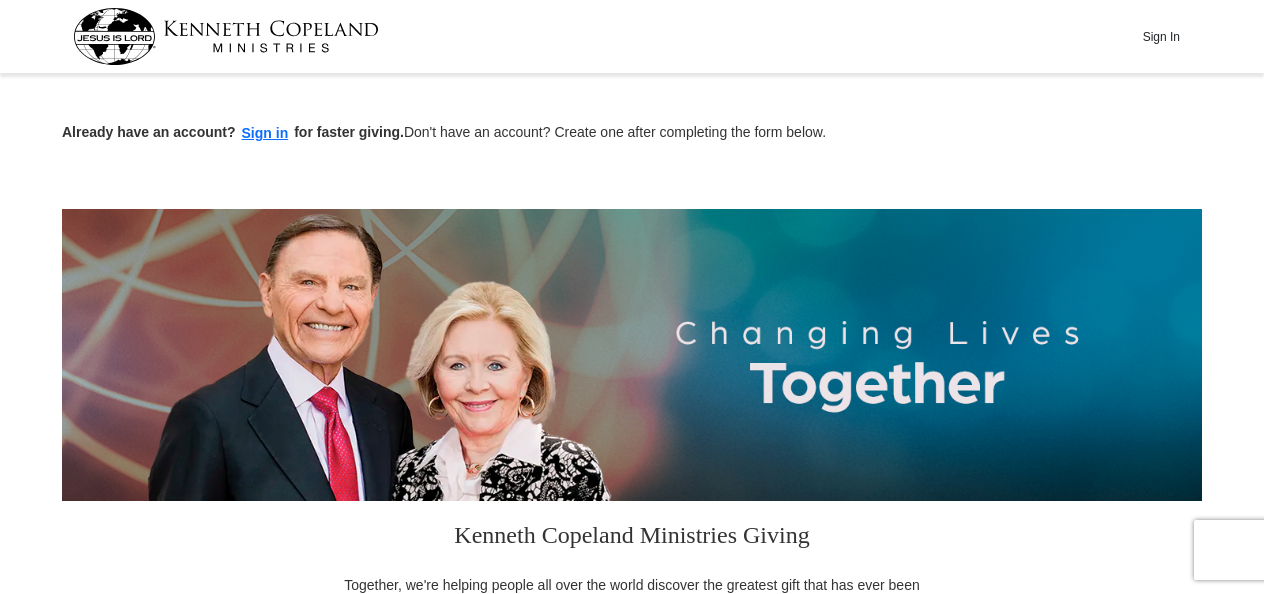 scroll, scrollTop: 0, scrollLeft: 0, axis: both 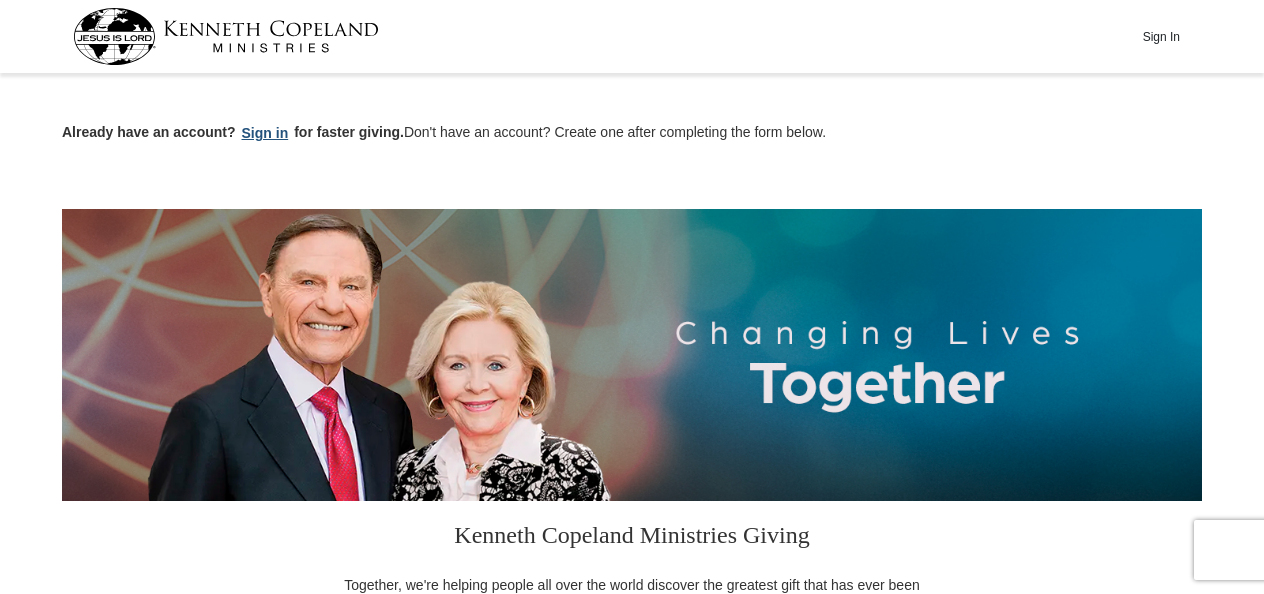click on "Sign in" at bounding box center [265, 133] 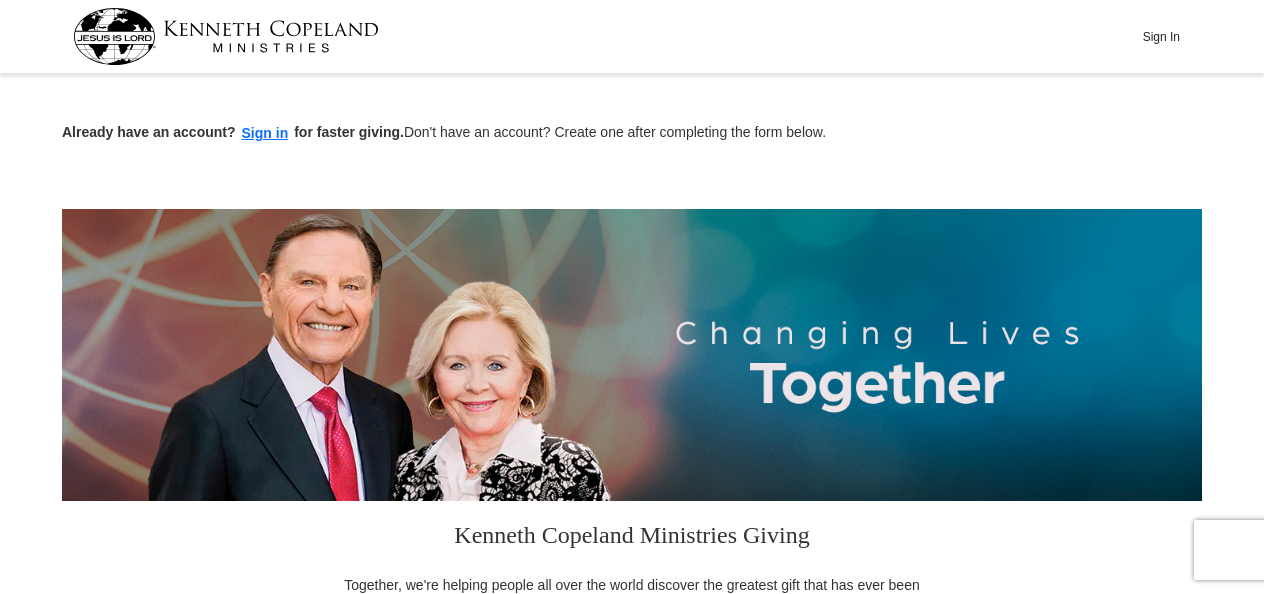 scroll, scrollTop: 0, scrollLeft: 0, axis: both 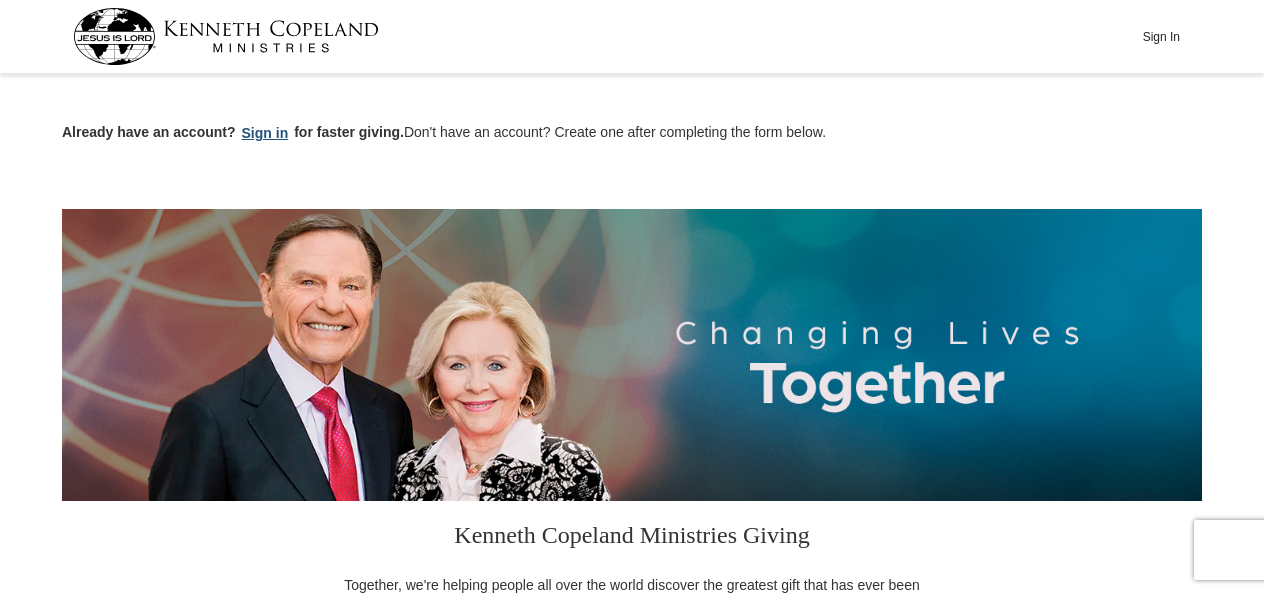 click on "Sign in" at bounding box center [265, 133] 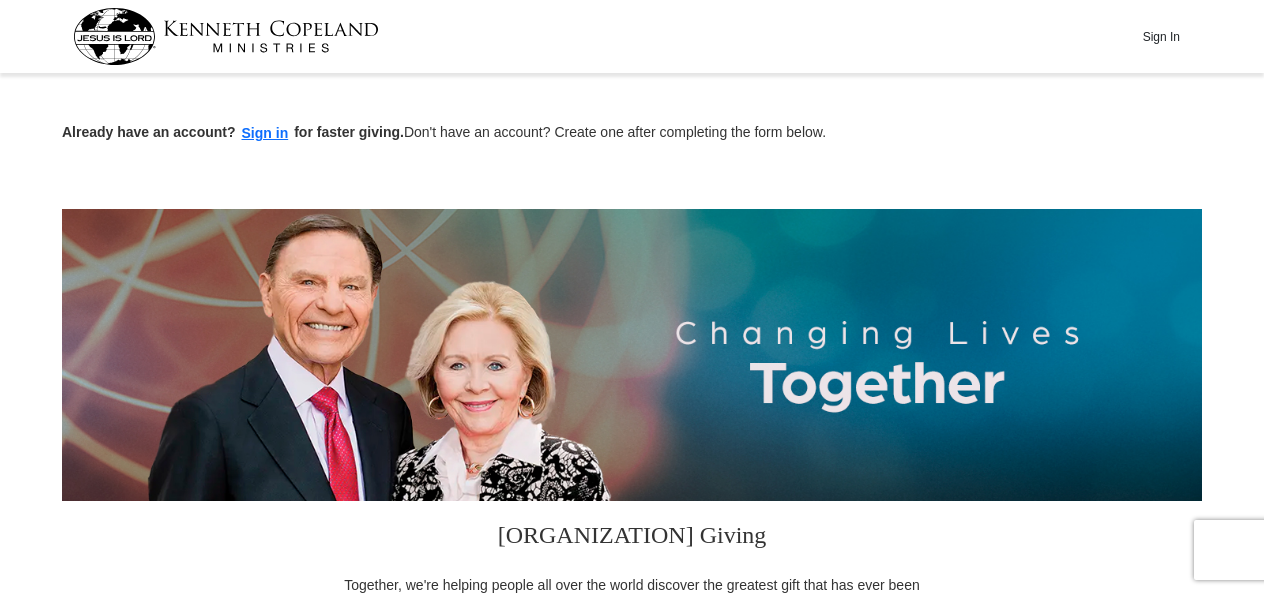 scroll, scrollTop: 248, scrollLeft: 0, axis: vertical 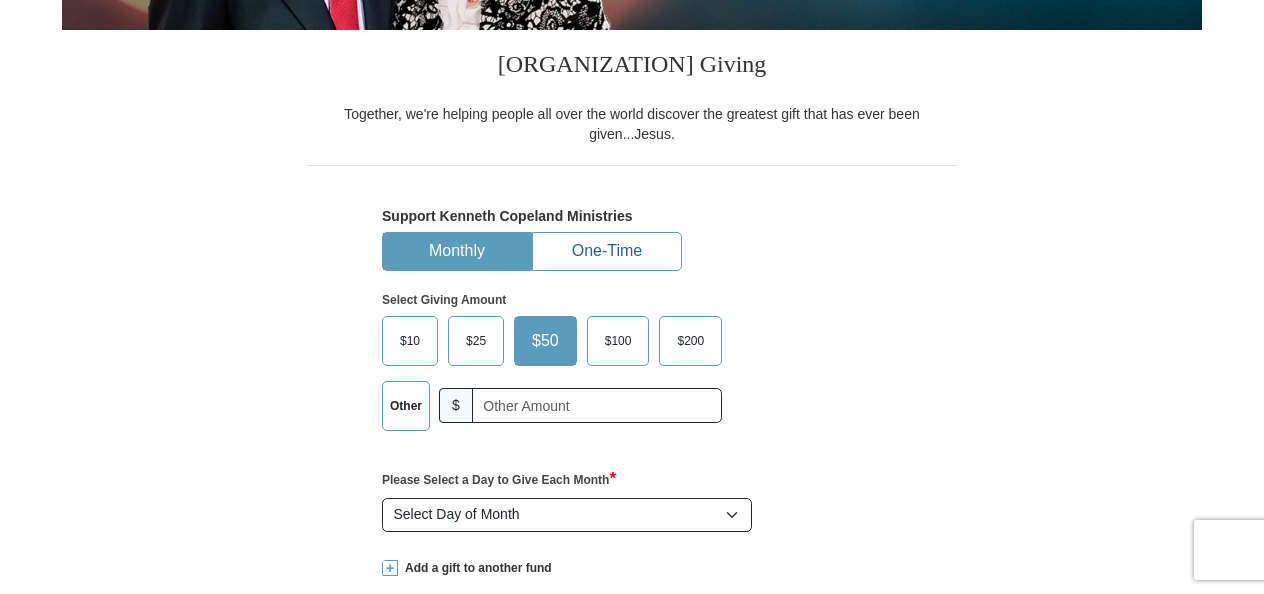 click on "One-Time" at bounding box center (607, 251) 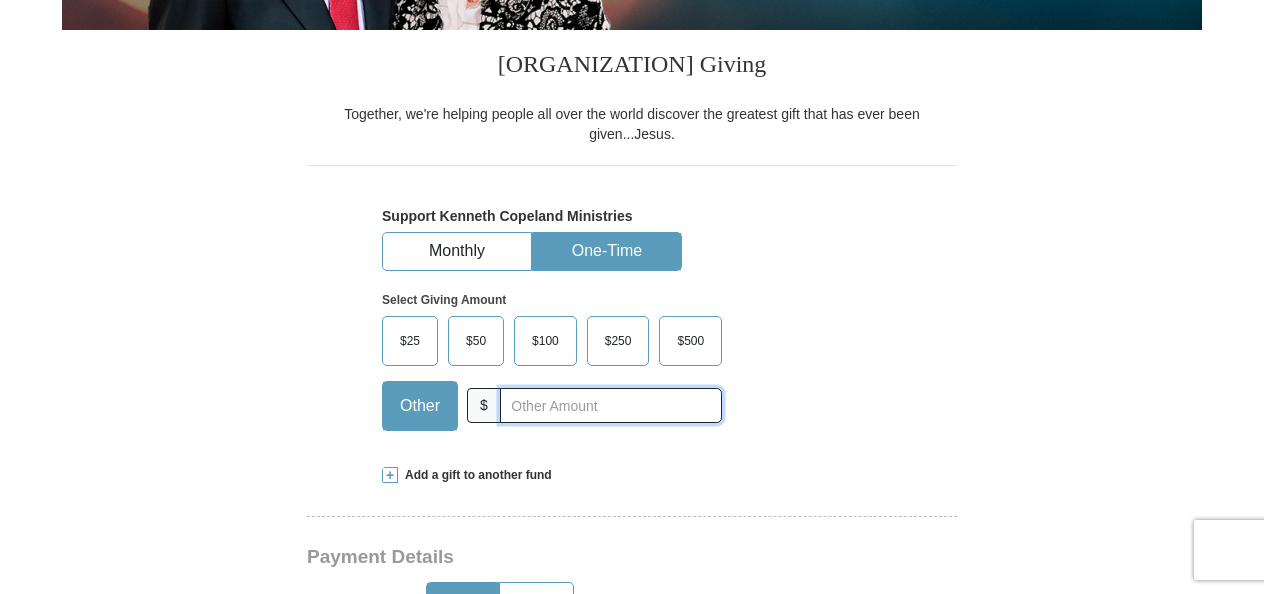click at bounding box center (611, 405) 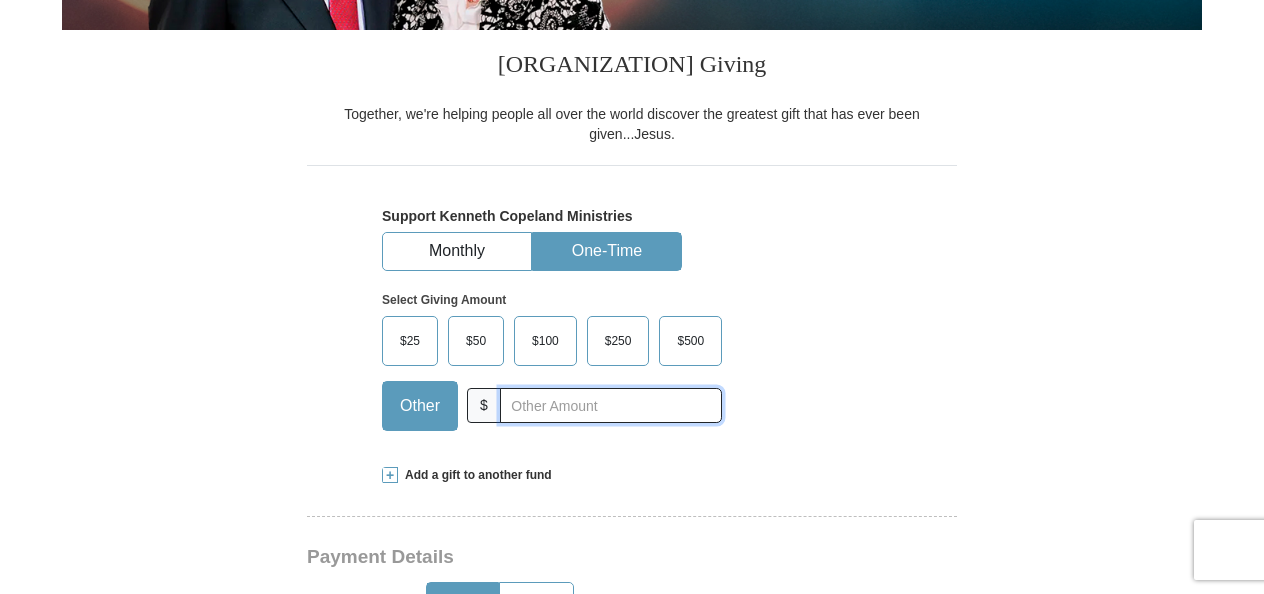 type on "800.00" 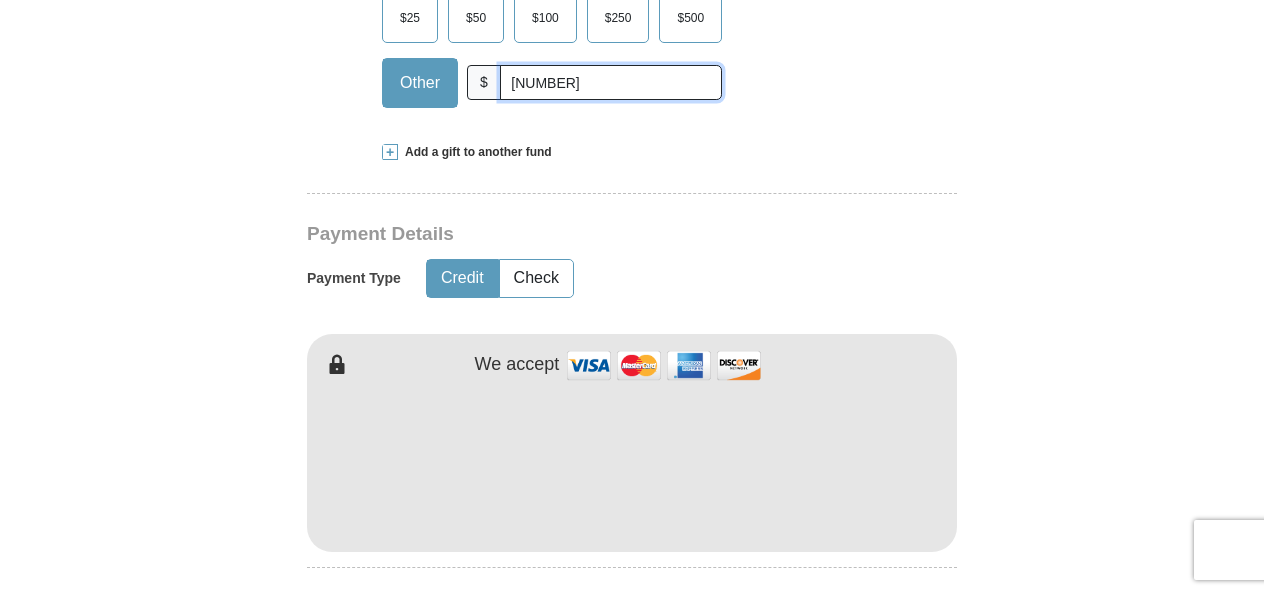 scroll, scrollTop: 822, scrollLeft: 0, axis: vertical 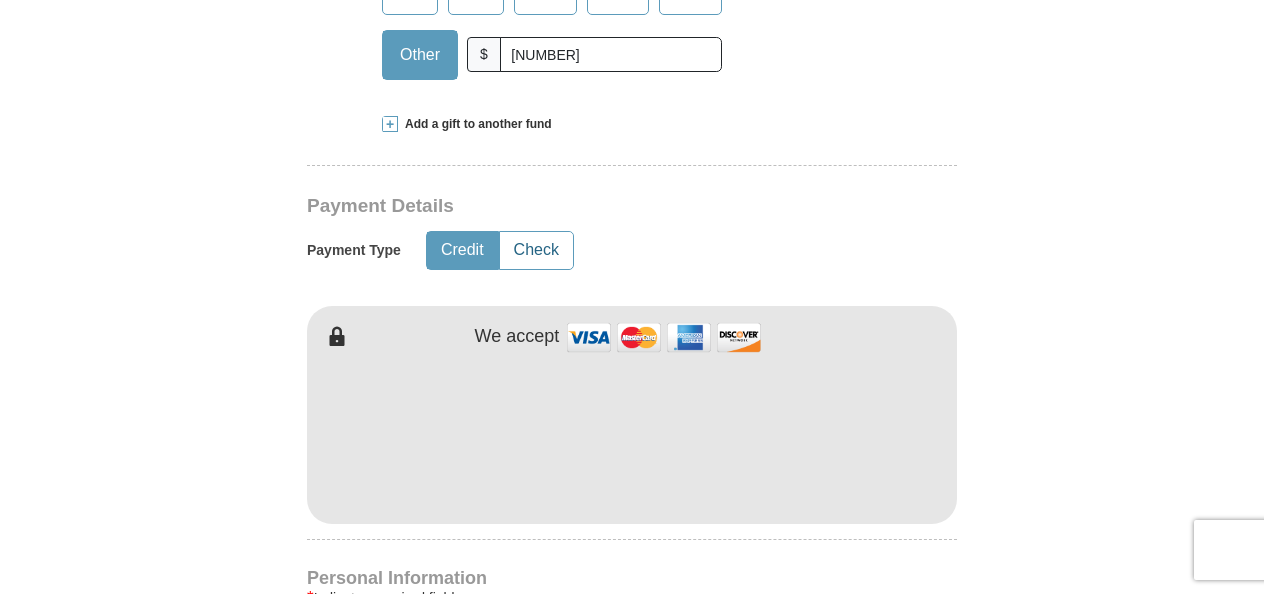 click on "Check" at bounding box center (536, 250) 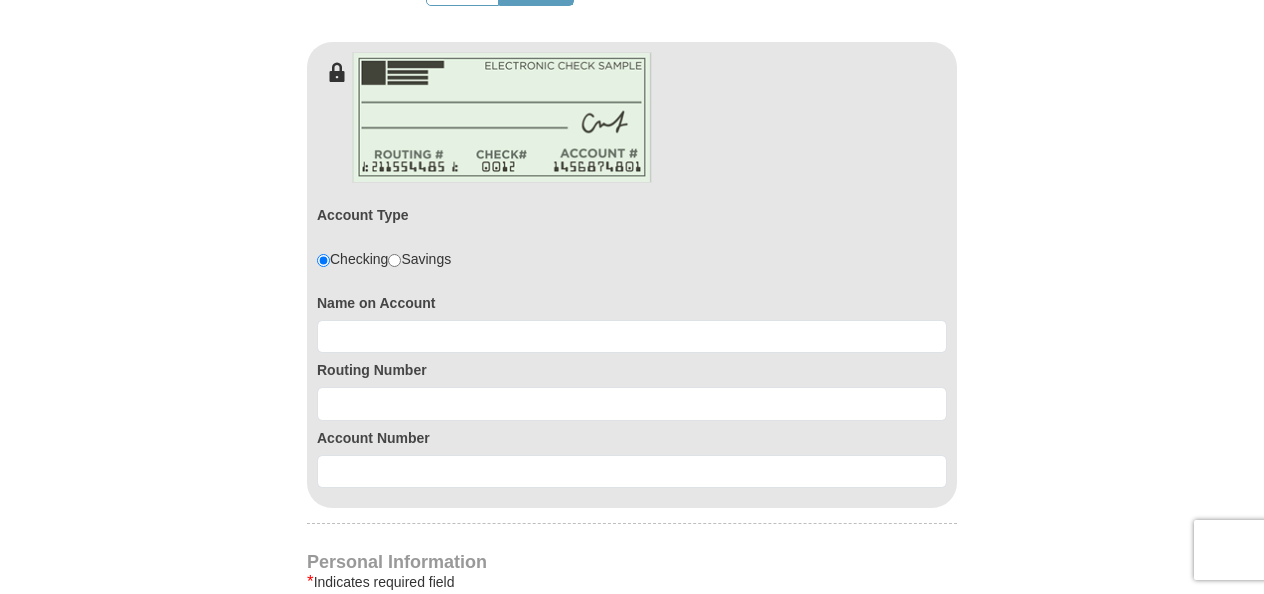 scroll, scrollTop: 1094, scrollLeft: 0, axis: vertical 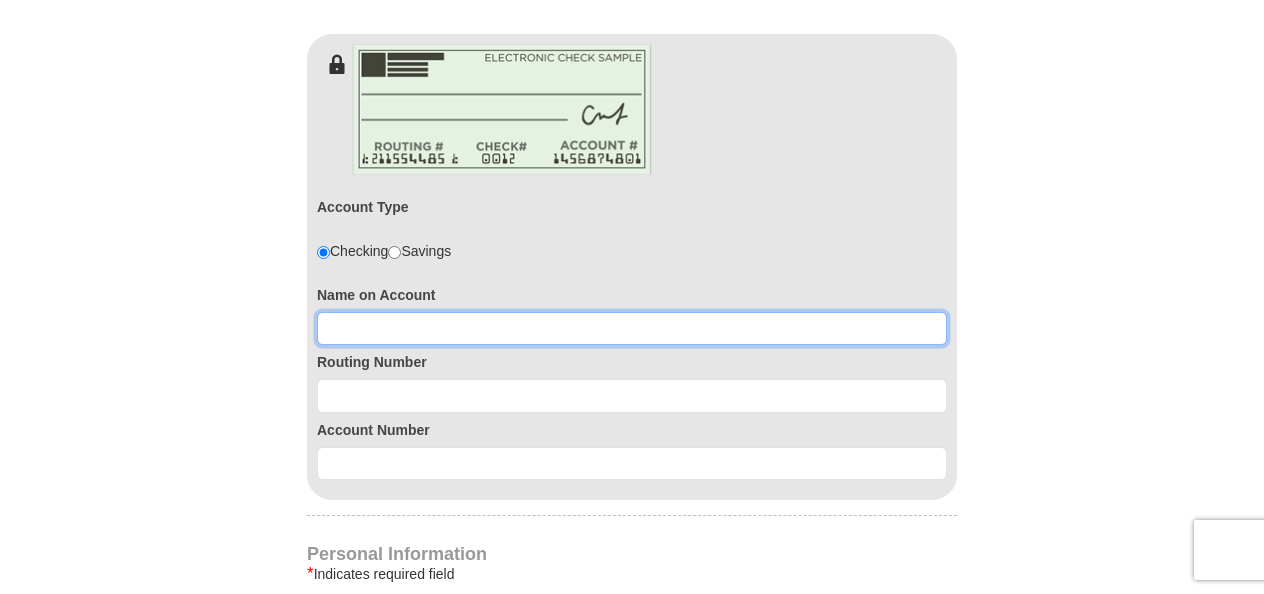 click at bounding box center (632, 329) 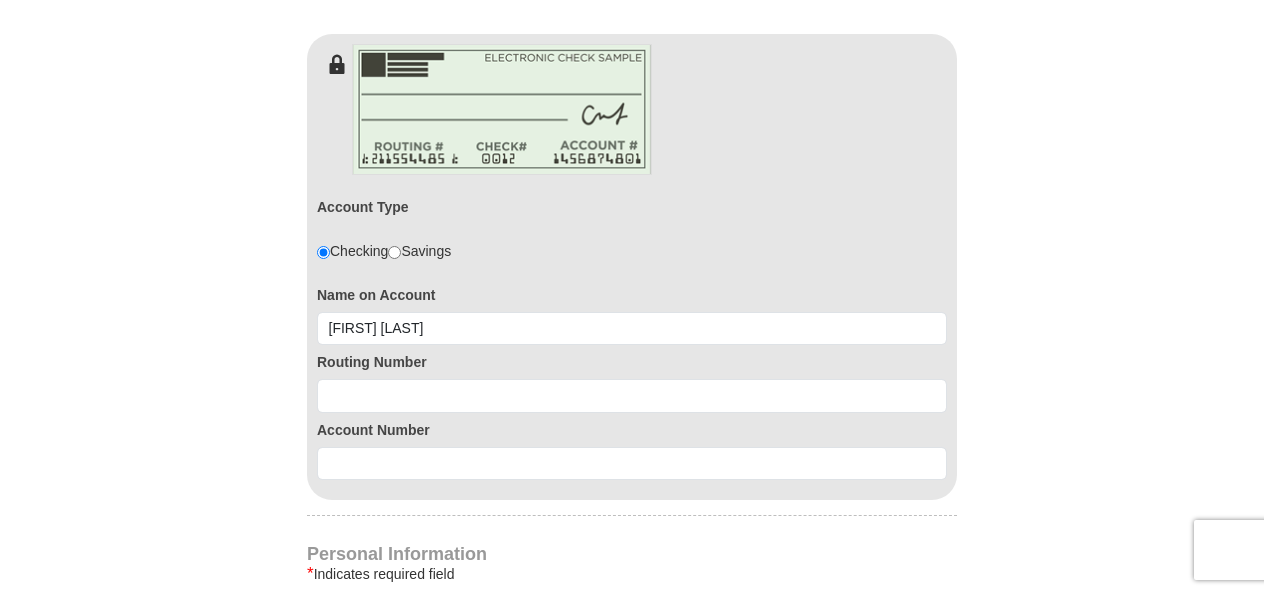 type on "larry" 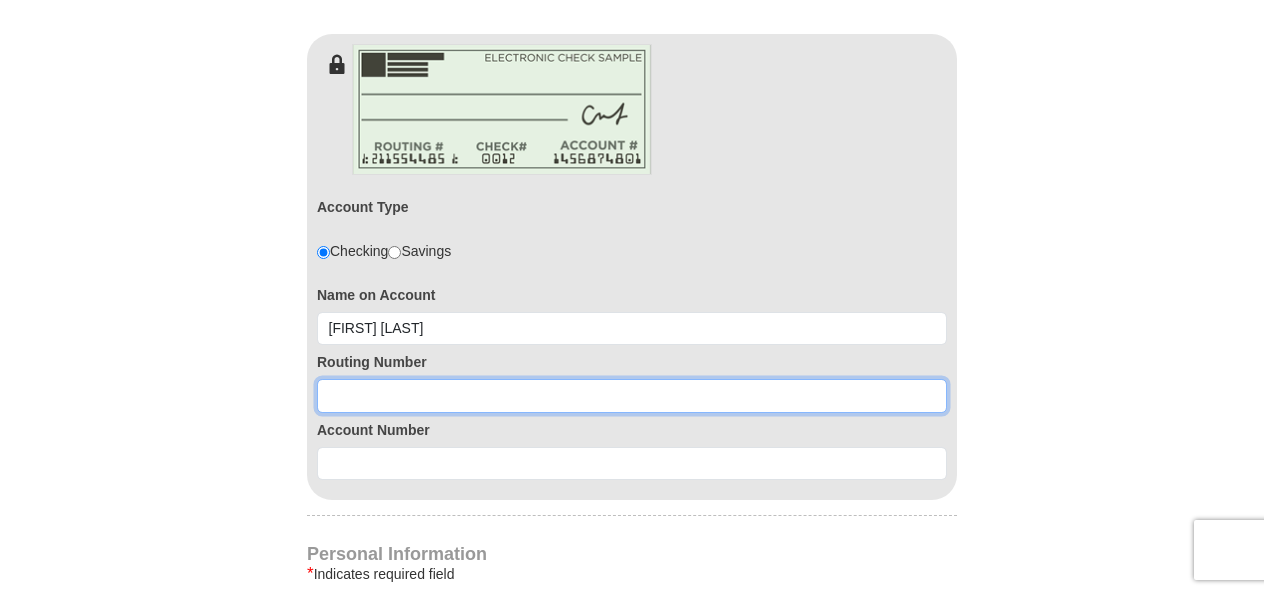 click at bounding box center (632, 396) 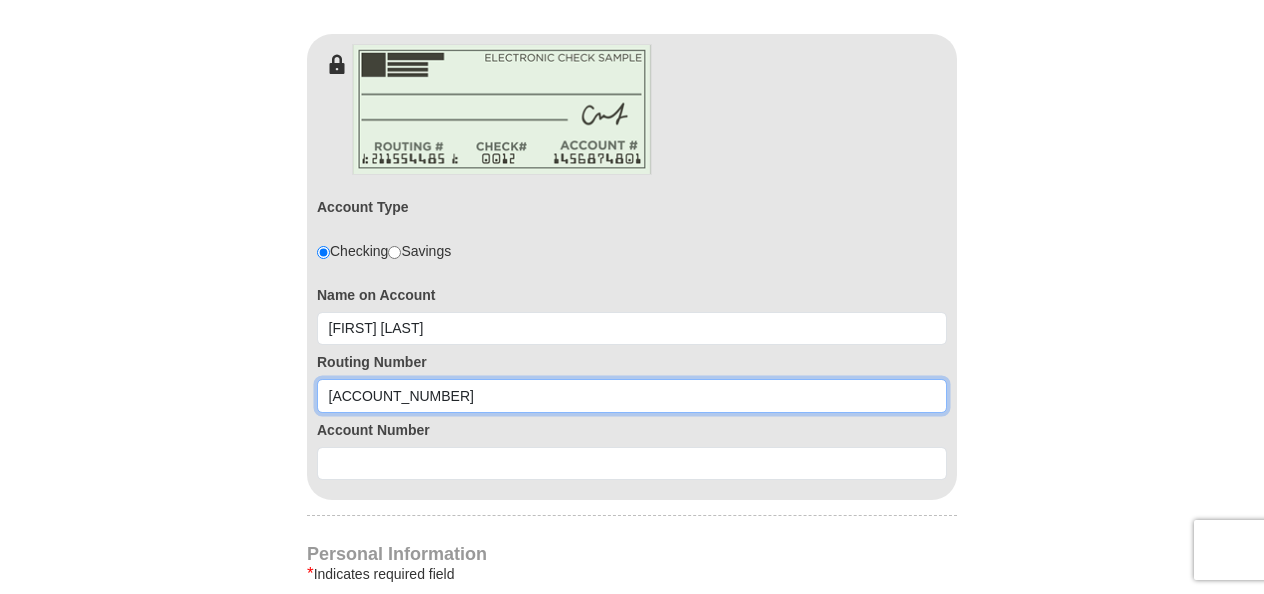 type on "281271014" 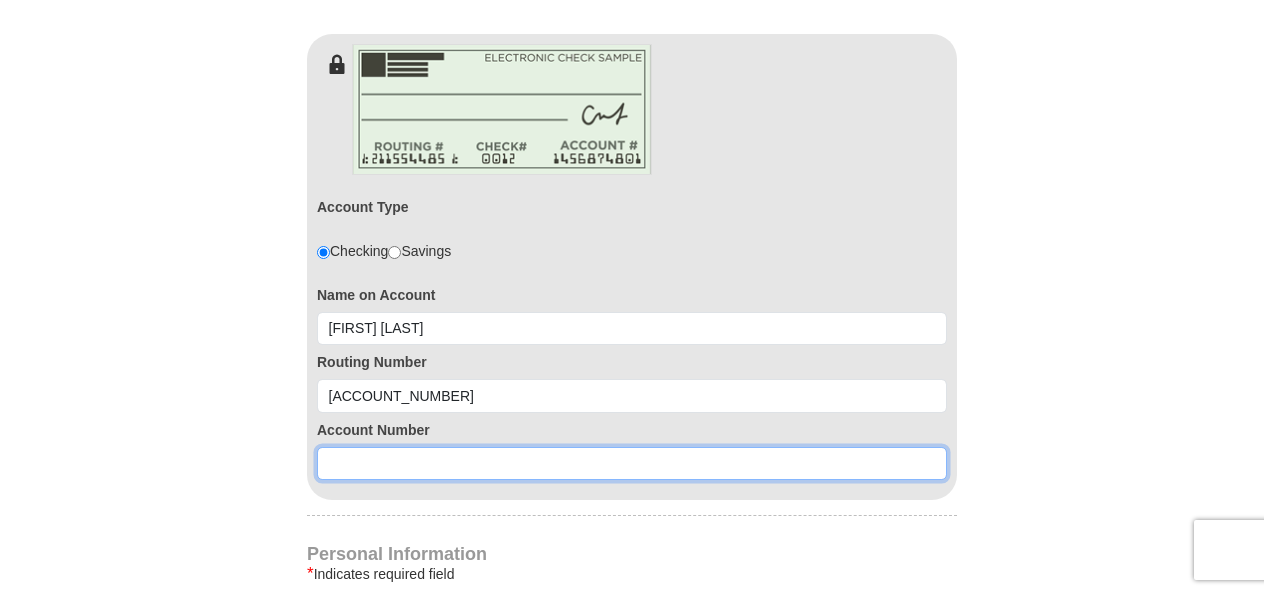 click at bounding box center (632, 464) 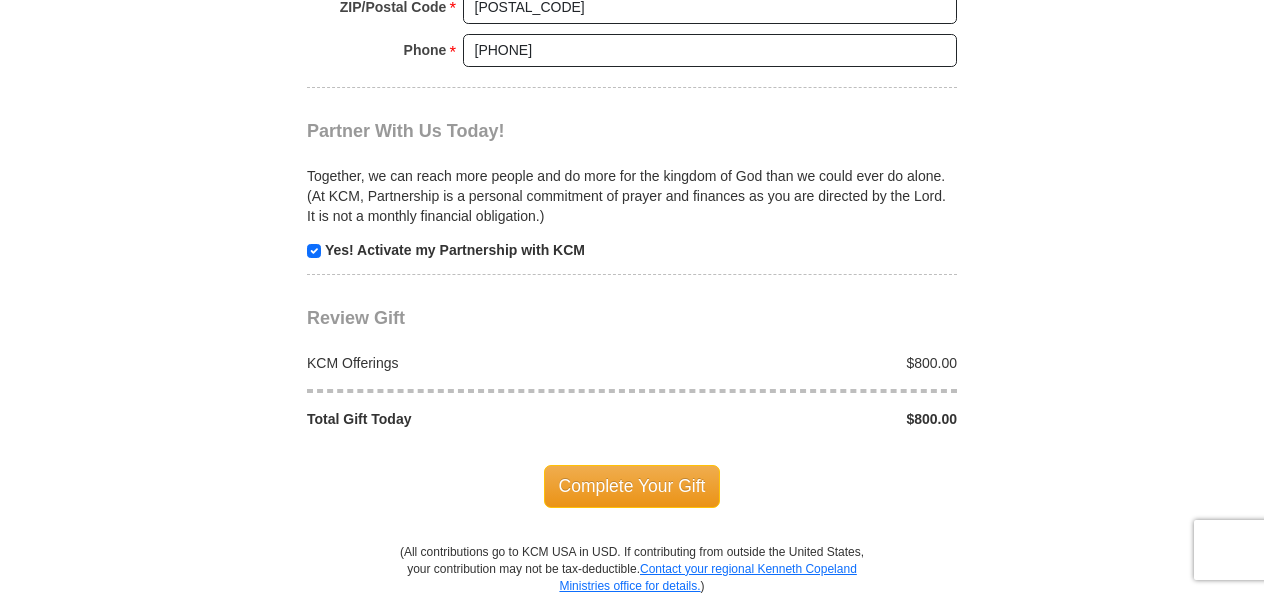 scroll, scrollTop: 2179, scrollLeft: 0, axis: vertical 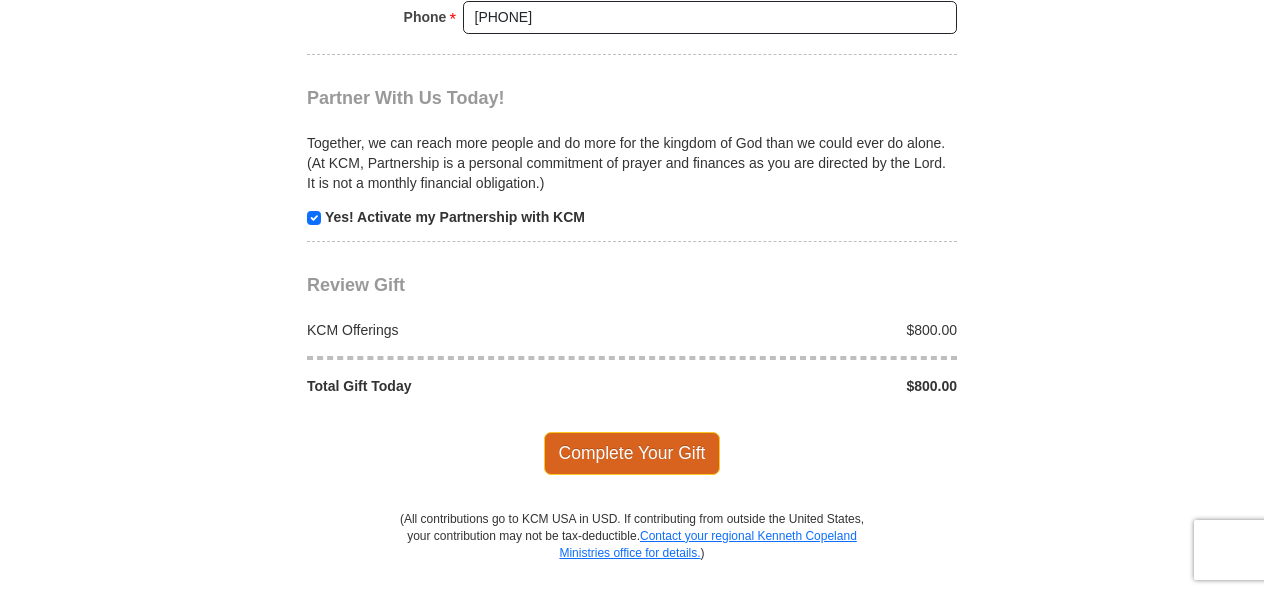 type on "0120105585" 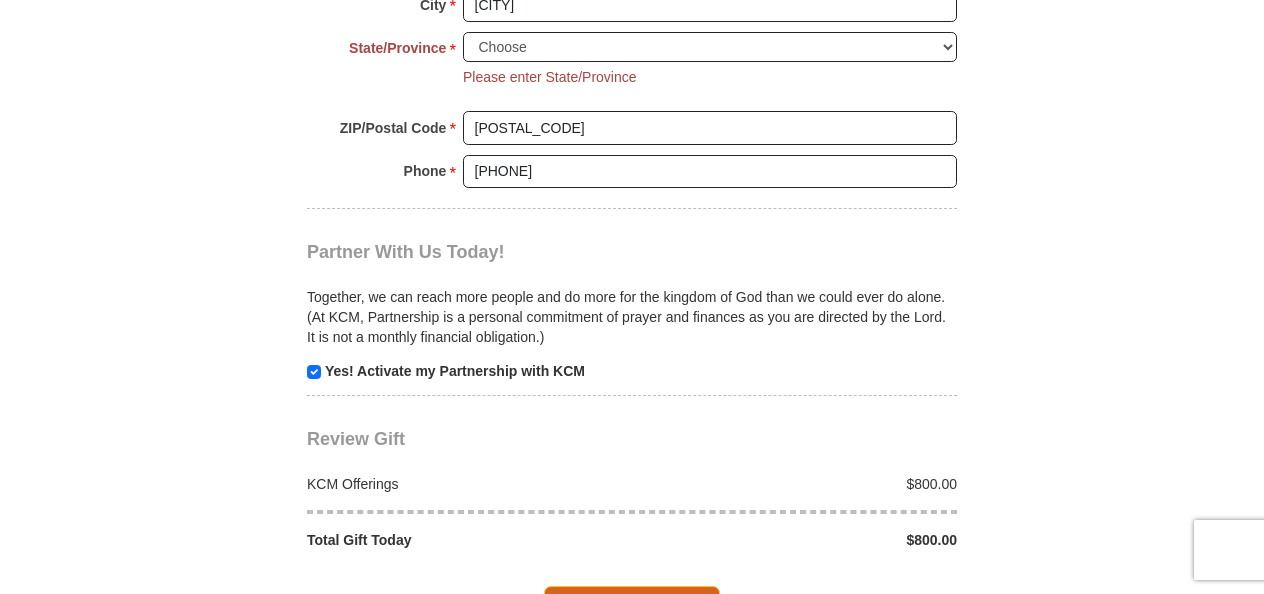 scroll, scrollTop: 2061, scrollLeft: 0, axis: vertical 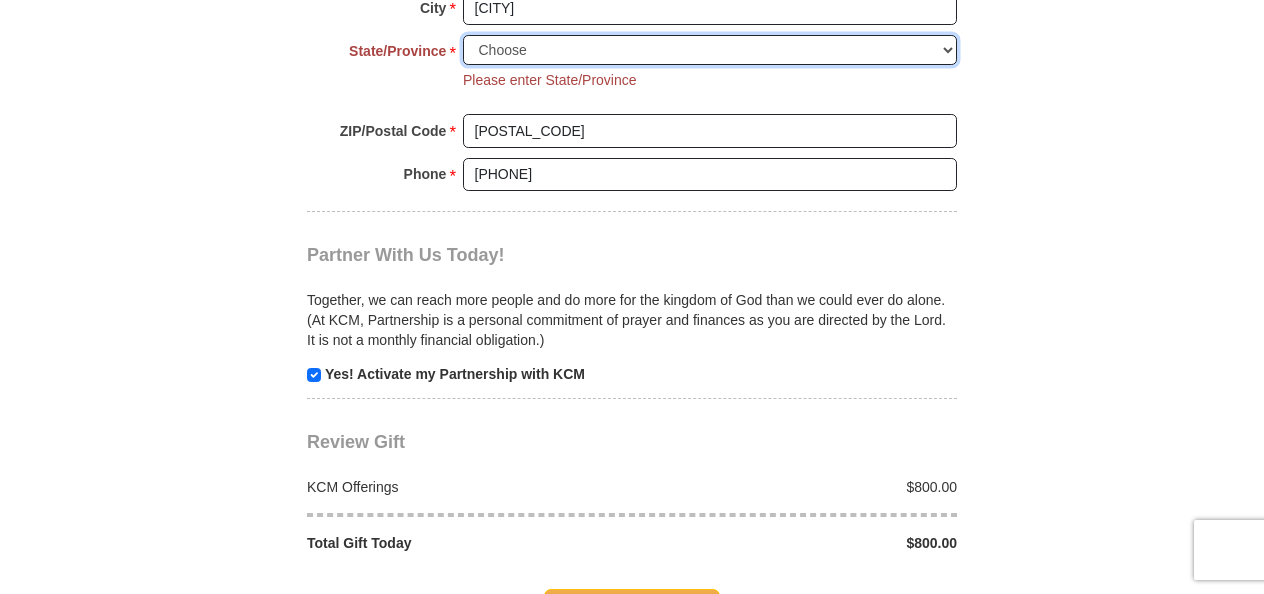 click on "Choose Alabama Alaska American Samoa Arizona Arkansas Armed Forces Americas Armed Forces Europe Armed Forces Pacific California Colorado Connecticut Delaware District of Columbia Federated States of Micronesia Florida Georgia Guam Hawaii Idaho Illinois Indiana Iowa Kansas Kentucky Louisiana Maine Marshall Islands Maryland Massachusetts Michigan Minnesota Mississippi Missouri Montana Nebraska Nevada New Hampshire New Jersey New Mexico New York North Carolina North Dakota Northern Mariana Islands Ohio Oklahoma Oregon Palau Pennsylvania Puerto Rico Rhode Island South Carolina South Dakota Tennessee Texas Utah Vermont Virgin Islands Virginia Washington West Virginia Wisconsin Wyoming" at bounding box center (710, 50) 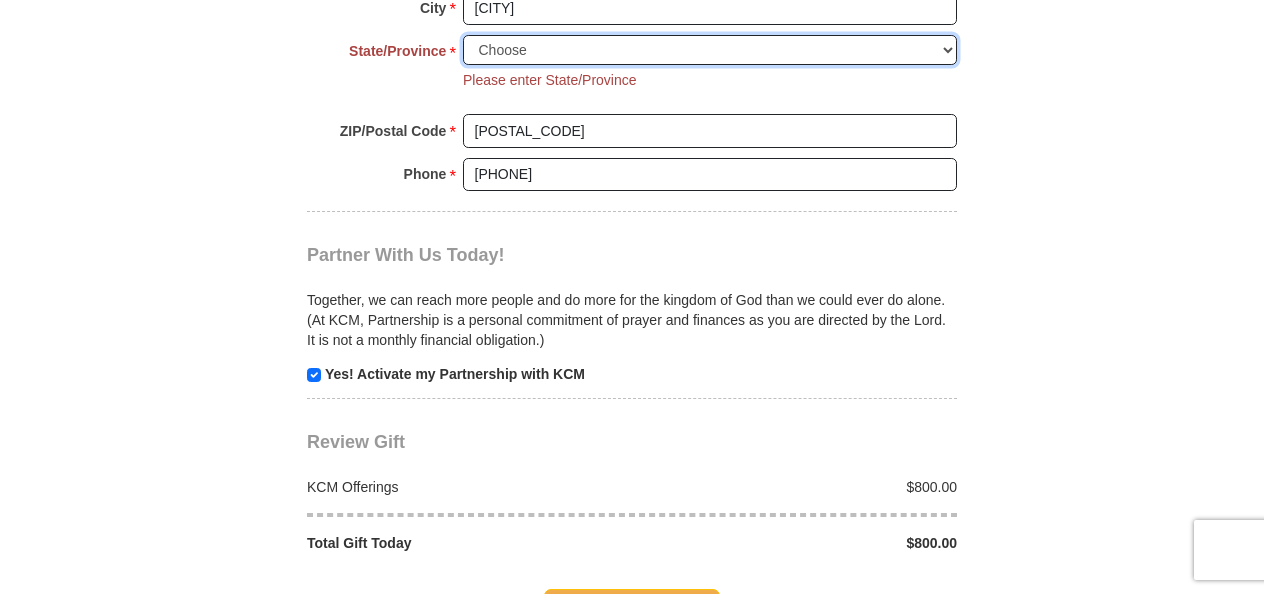 select on "IL" 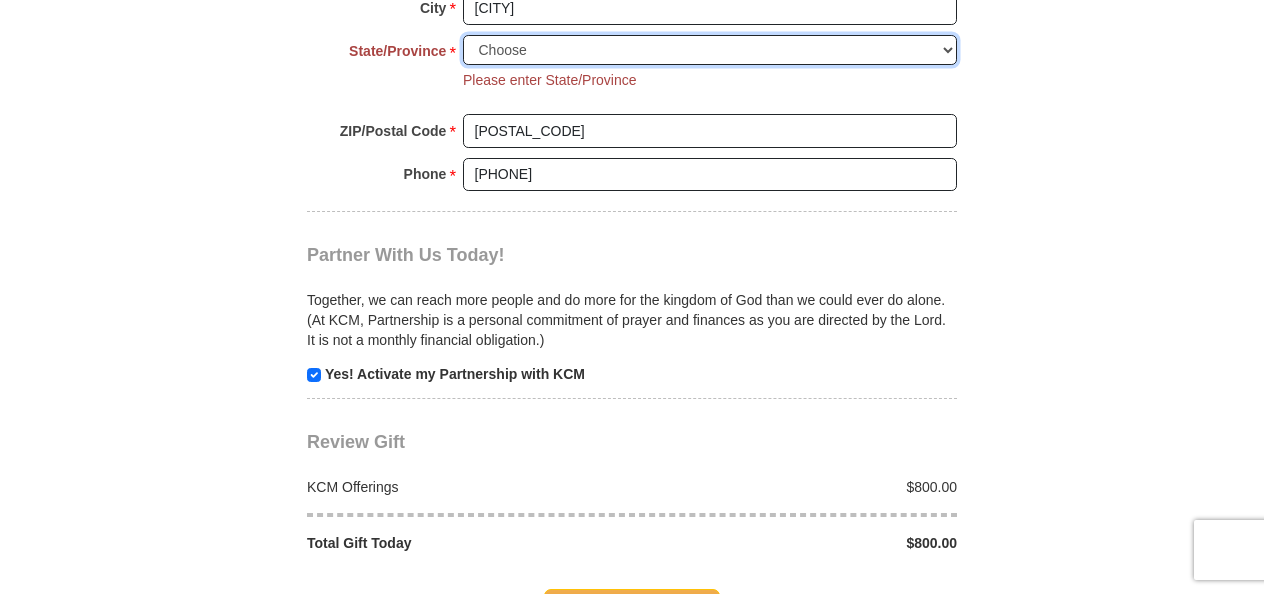 click on "Choose Alabama Alaska American Samoa Arizona Arkansas Armed Forces Americas Armed Forces Europe Armed Forces Pacific California Colorado Connecticut Delaware District of Columbia Federated States of Micronesia Florida Georgia Guam Hawaii Idaho Illinois Indiana Iowa Kansas Kentucky Louisiana Maine Marshall Islands Maryland Massachusetts Michigan Minnesota Mississippi Missouri Montana Nebraska Nevada New Hampshire New Jersey New Mexico New York North Carolina North Dakota Northern Mariana Islands Ohio Oklahoma Oregon Palau Pennsylvania Puerto Rico Rhode Island South Carolina South Dakota Tennessee Texas Utah Vermont Virgin Islands Virginia Washington West Virginia Wisconsin Wyoming" at bounding box center (710, 50) 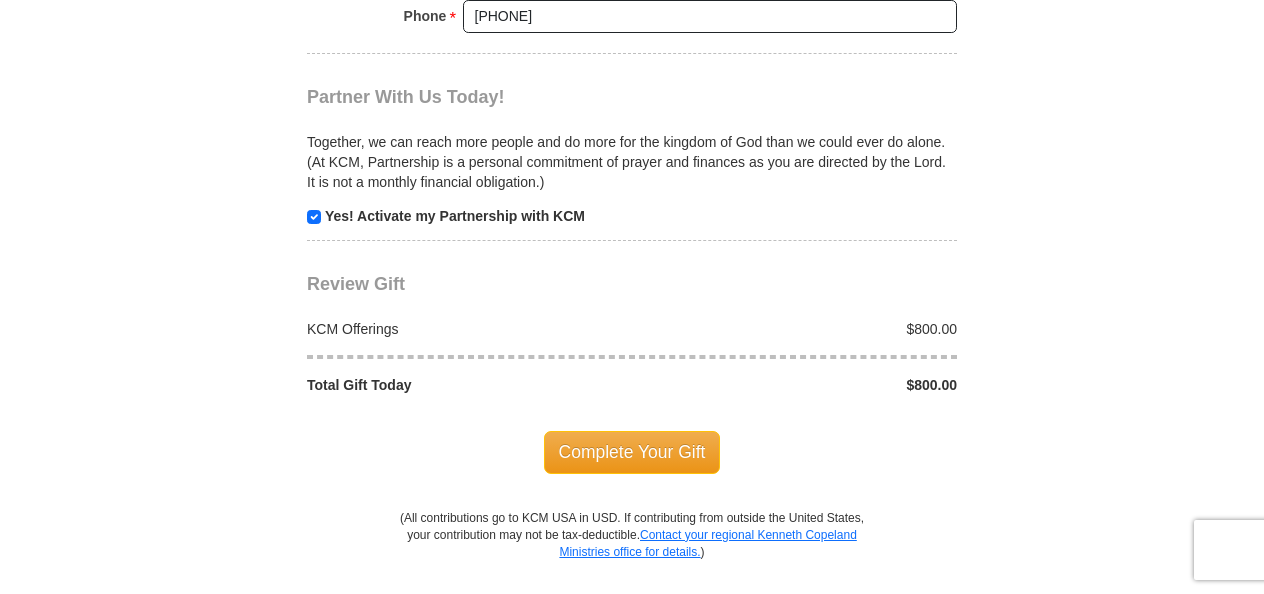 scroll, scrollTop: 2224, scrollLeft: 0, axis: vertical 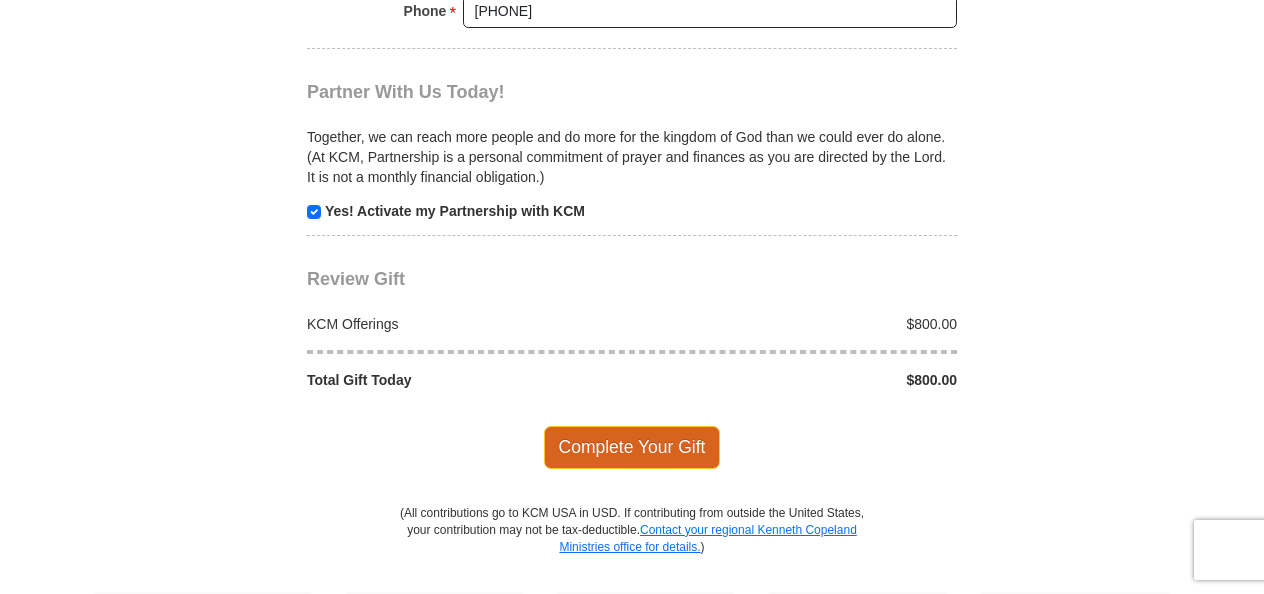 click on "Complete Your Gift" at bounding box center (632, 447) 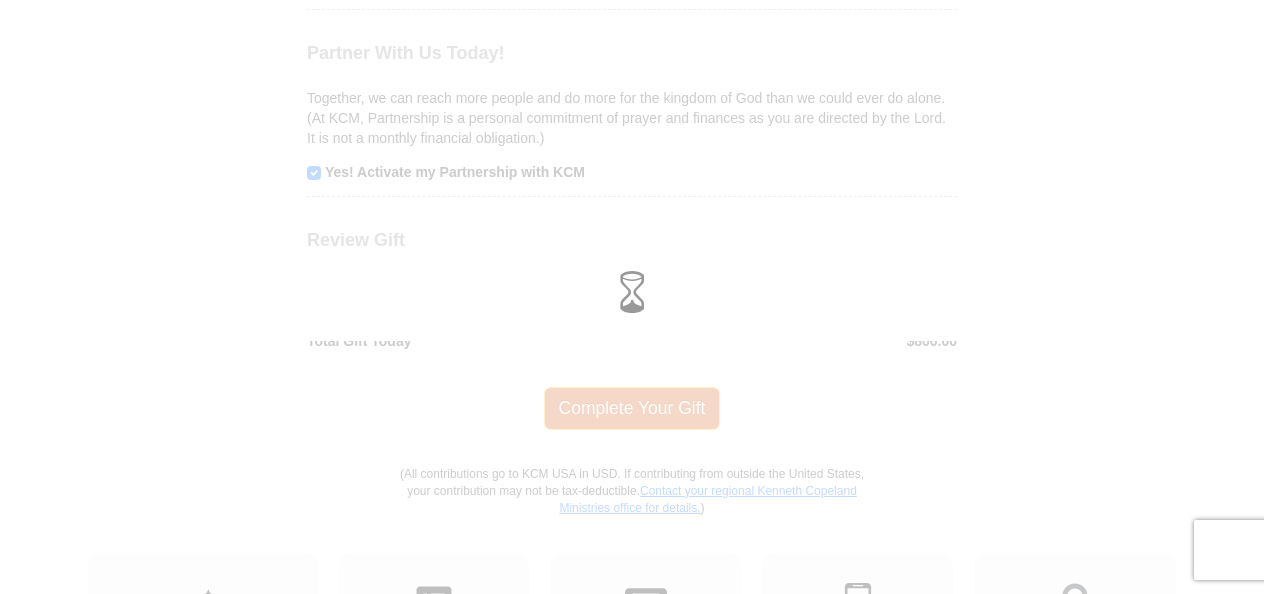 scroll, scrollTop: 2184, scrollLeft: 0, axis: vertical 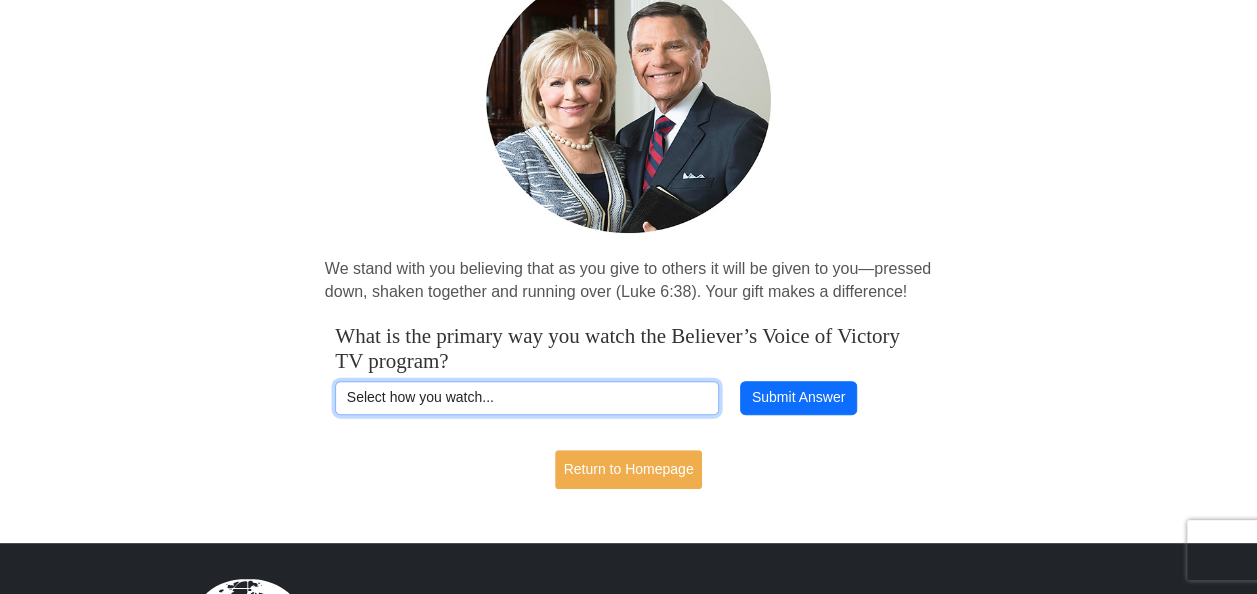 click on "Select how you watch... Daystar Morning Daystar Evening KCM.org GoVictory.com VICTORY Dish Channel 265 VICTORY DIRECTV Channel 366 Roku Streaming Device YouTube" at bounding box center (527, 398) 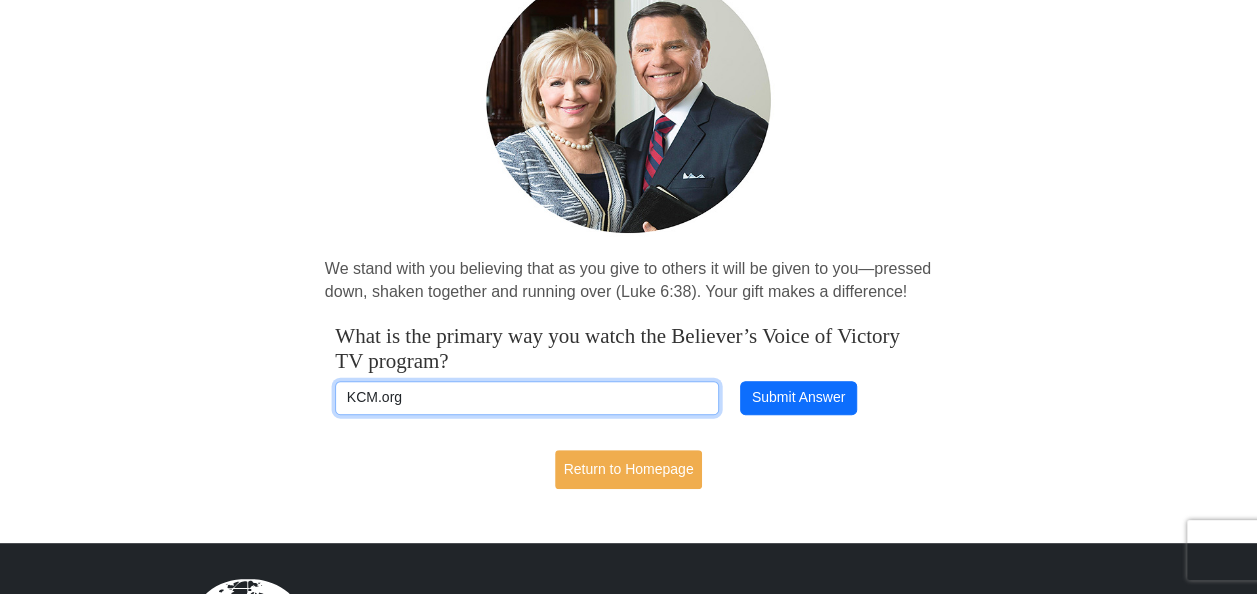 click on "Select how you watch... Daystar Morning Daystar Evening KCM.org GoVictory.com VICTORY Dish Channel 265 VICTORY DIRECTV Channel 366 Roku Streaming Device YouTube" at bounding box center [527, 398] 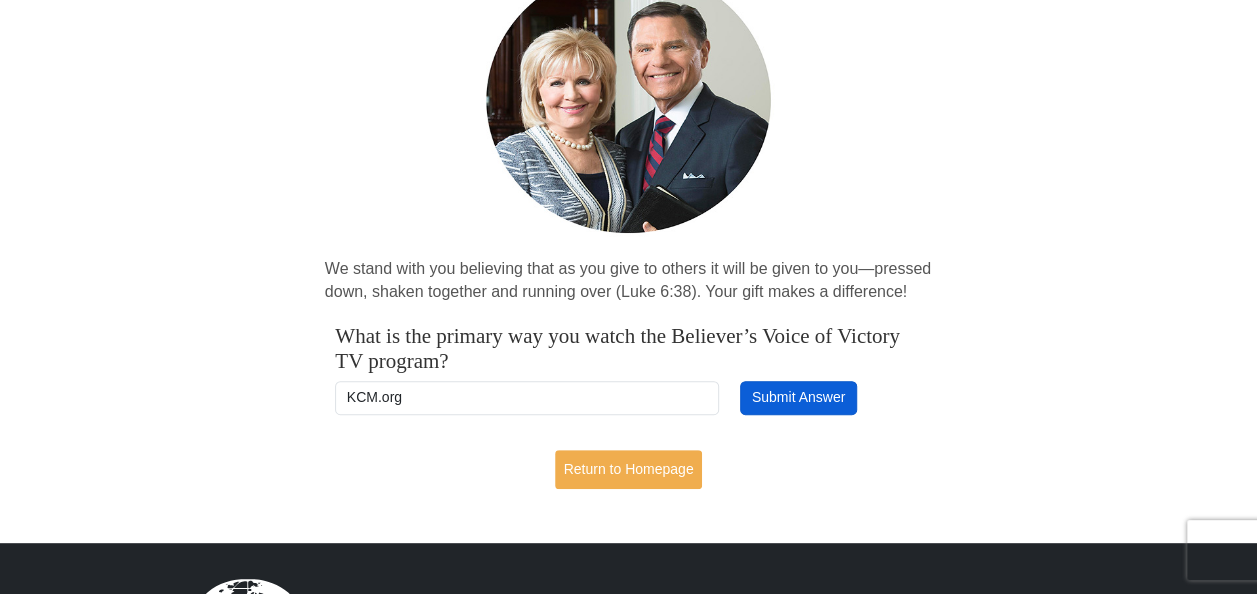 click on "Submit Answer" at bounding box center (798, 398) 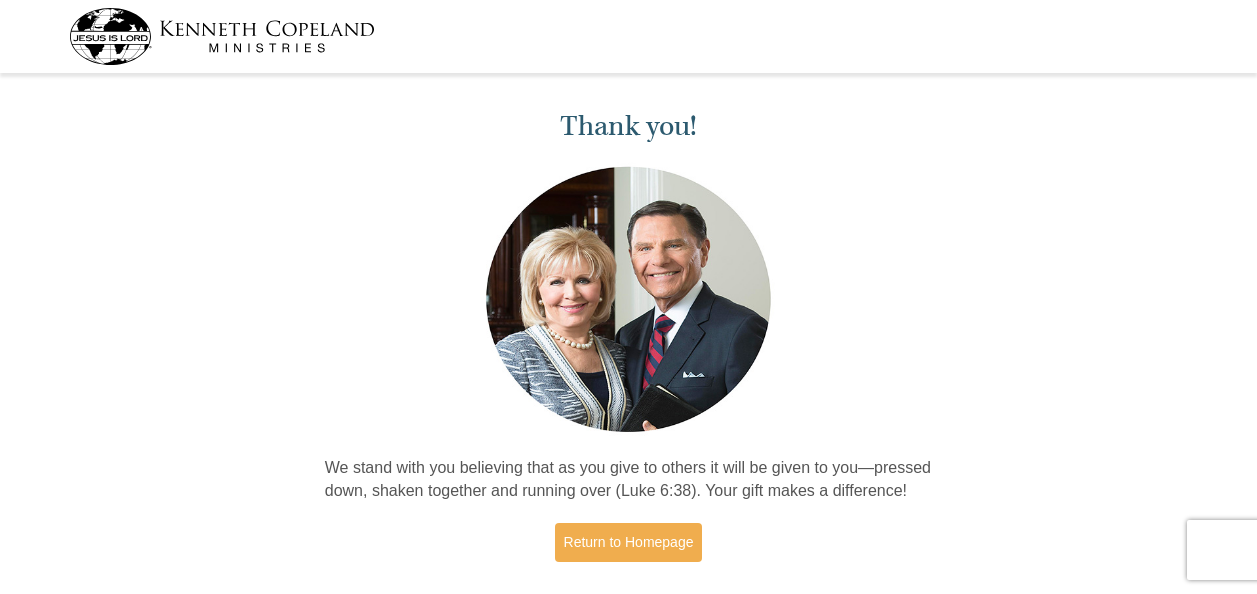 scroll, scrollTop: 0, scrollLeft: 0, axis: both 